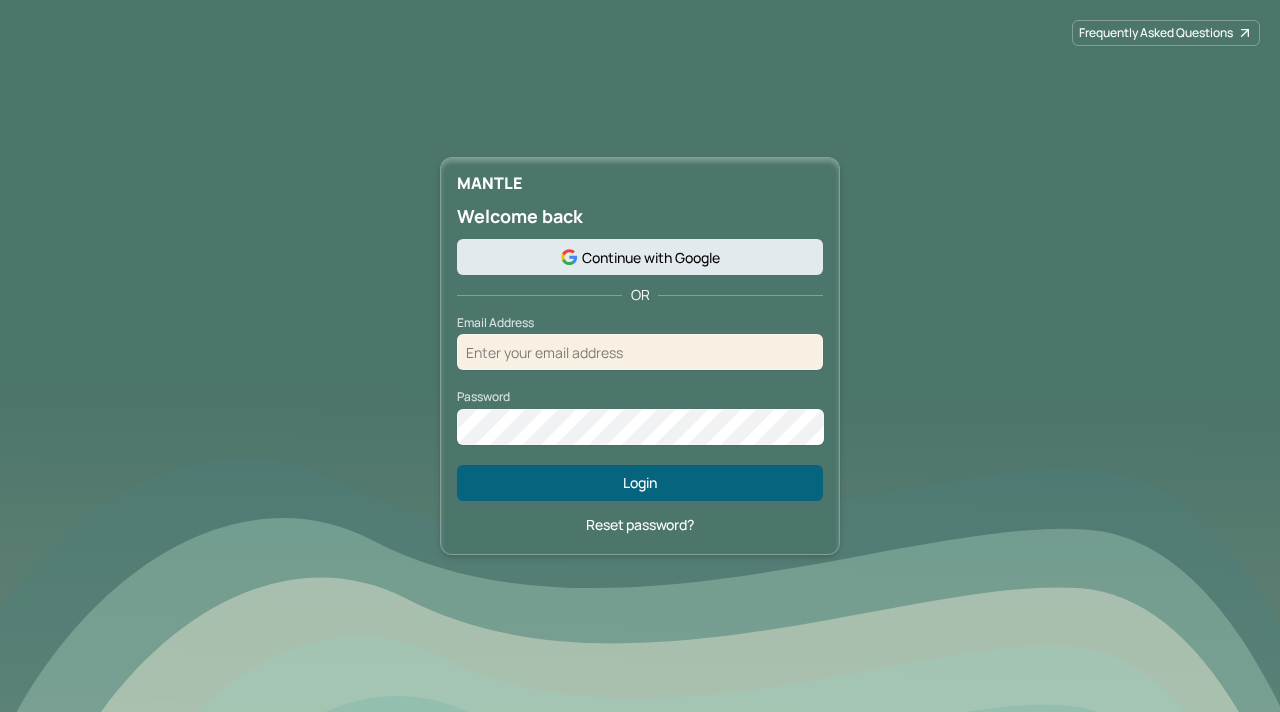 scroll, scrollTop: 0, scrollLeft: 0, axis: both 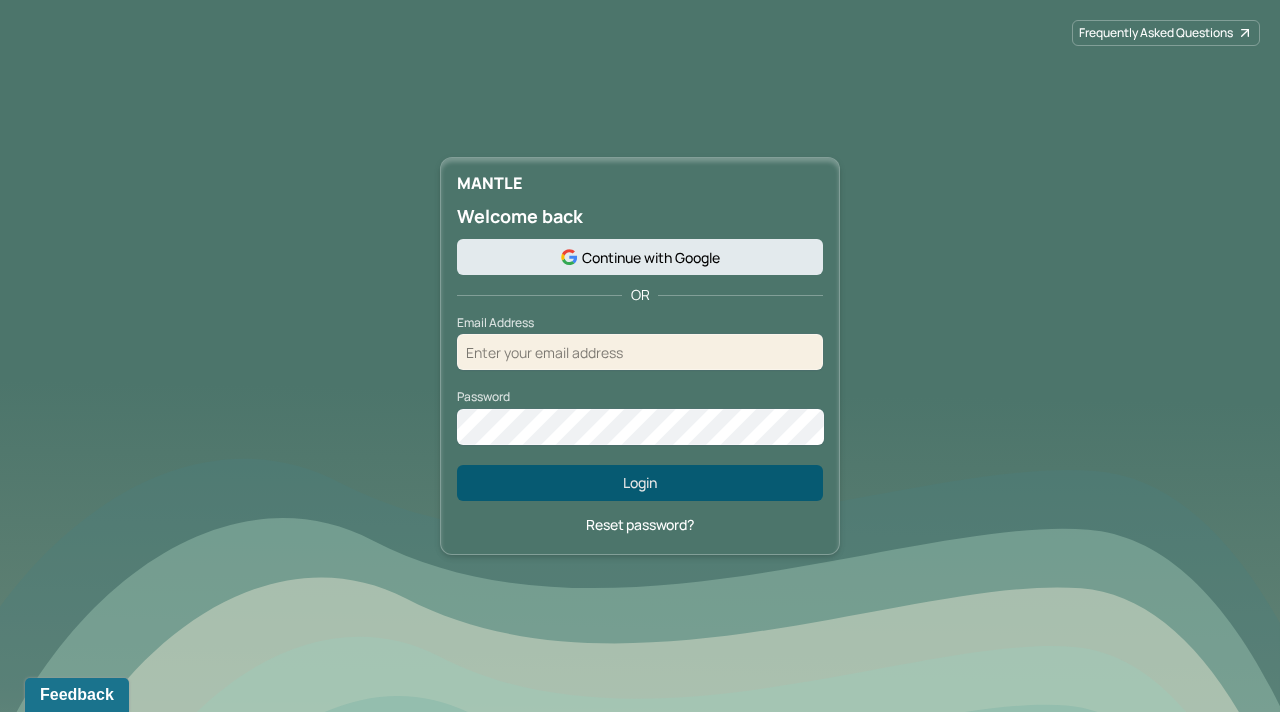 type on "[EMAIL]" 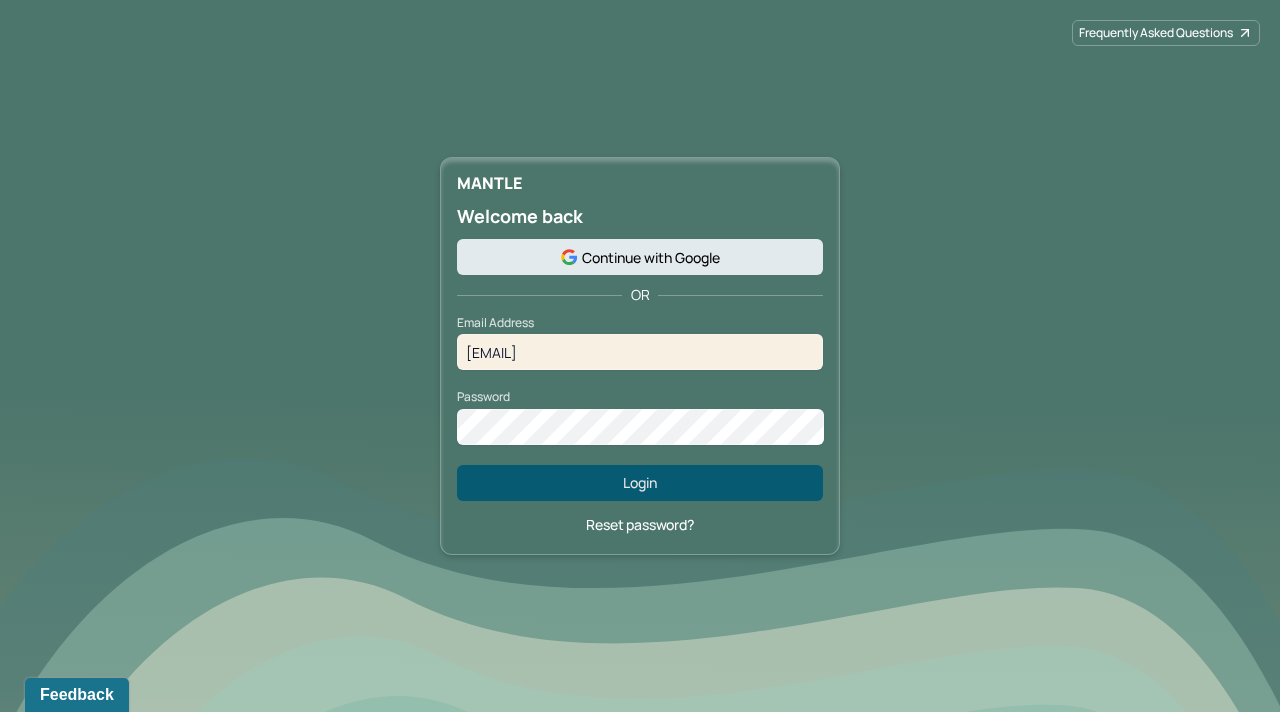 click on "Login" at bounding box center (640, 483) 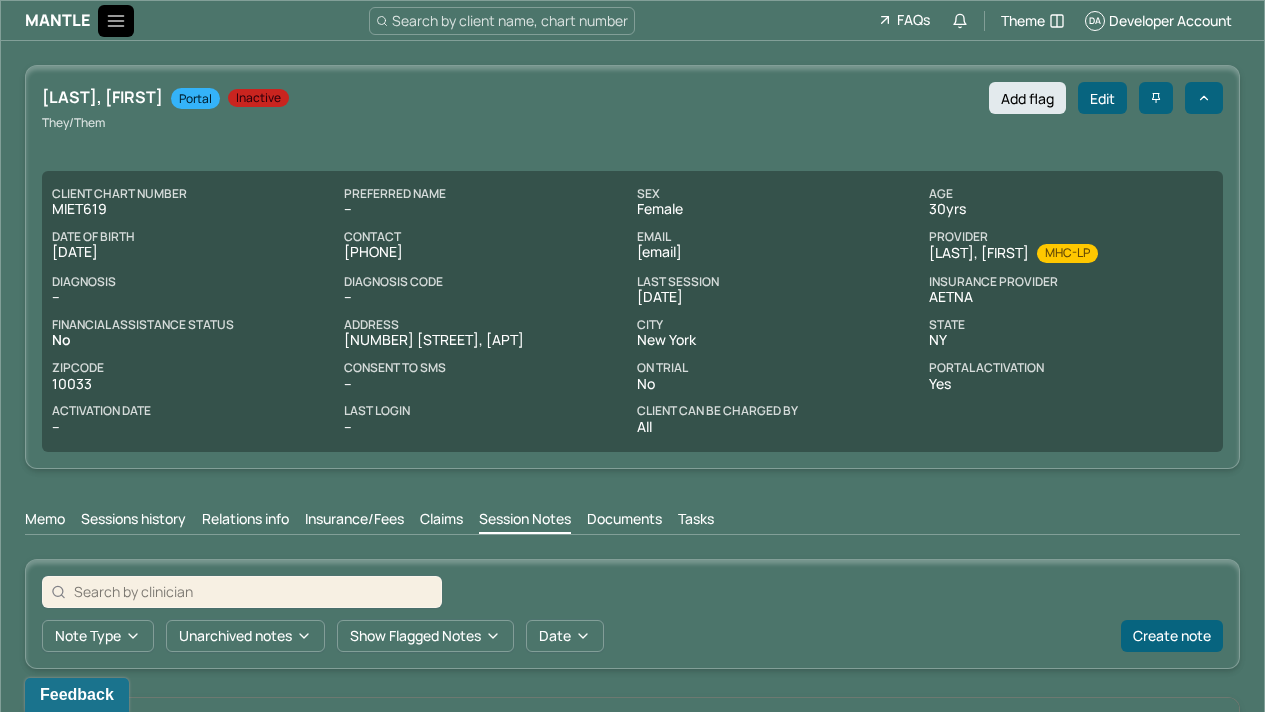click 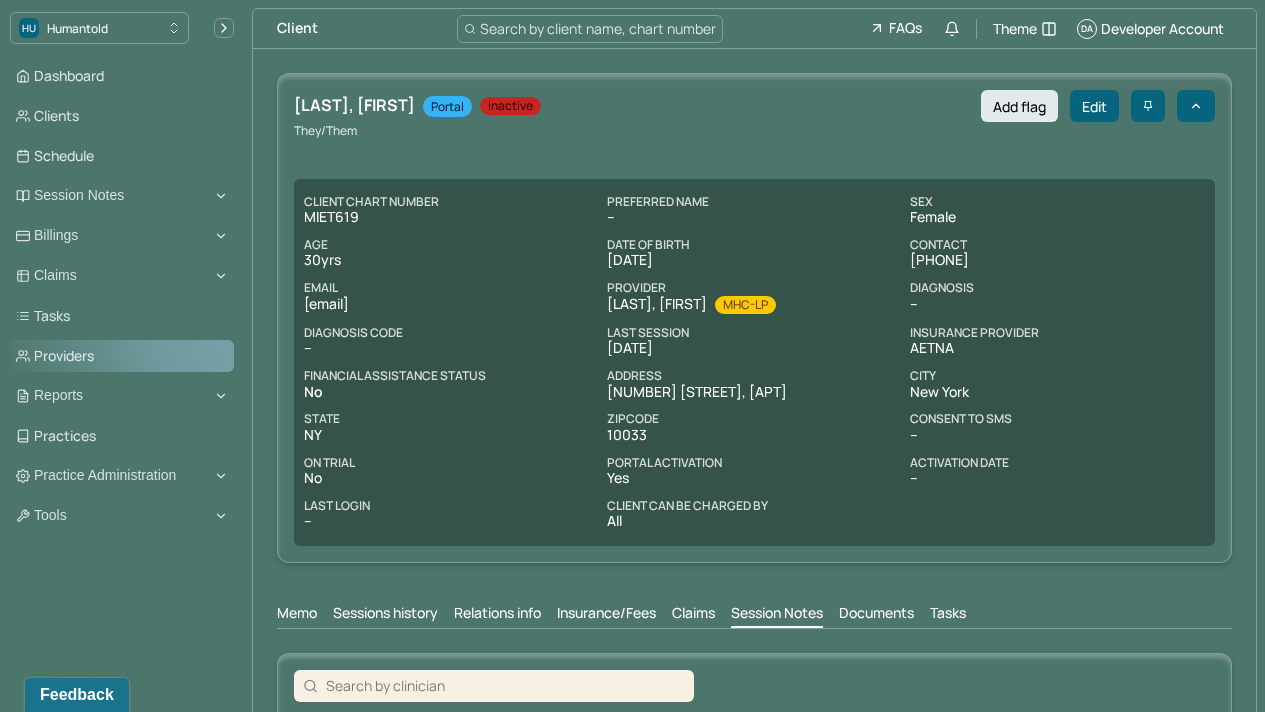 click on "Providers" at bounding box center [122, 356] 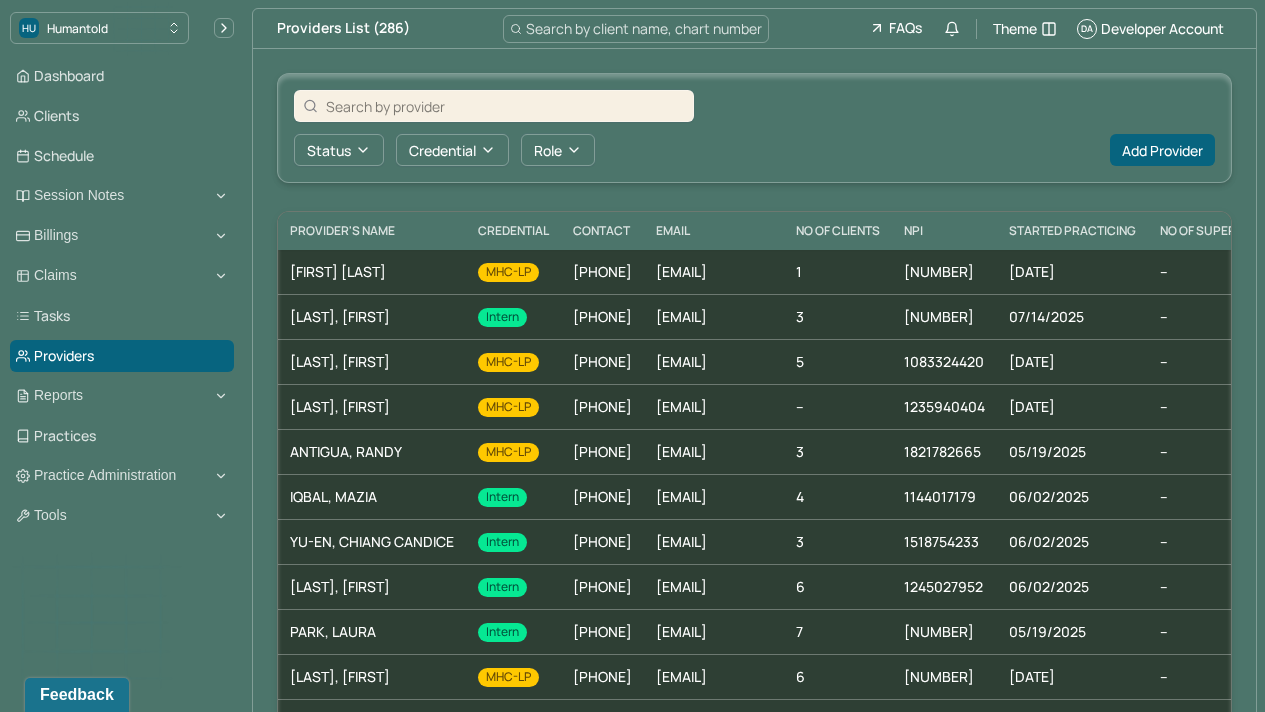 click on "Search by client name, chart number" at bounding box center (644, 28) 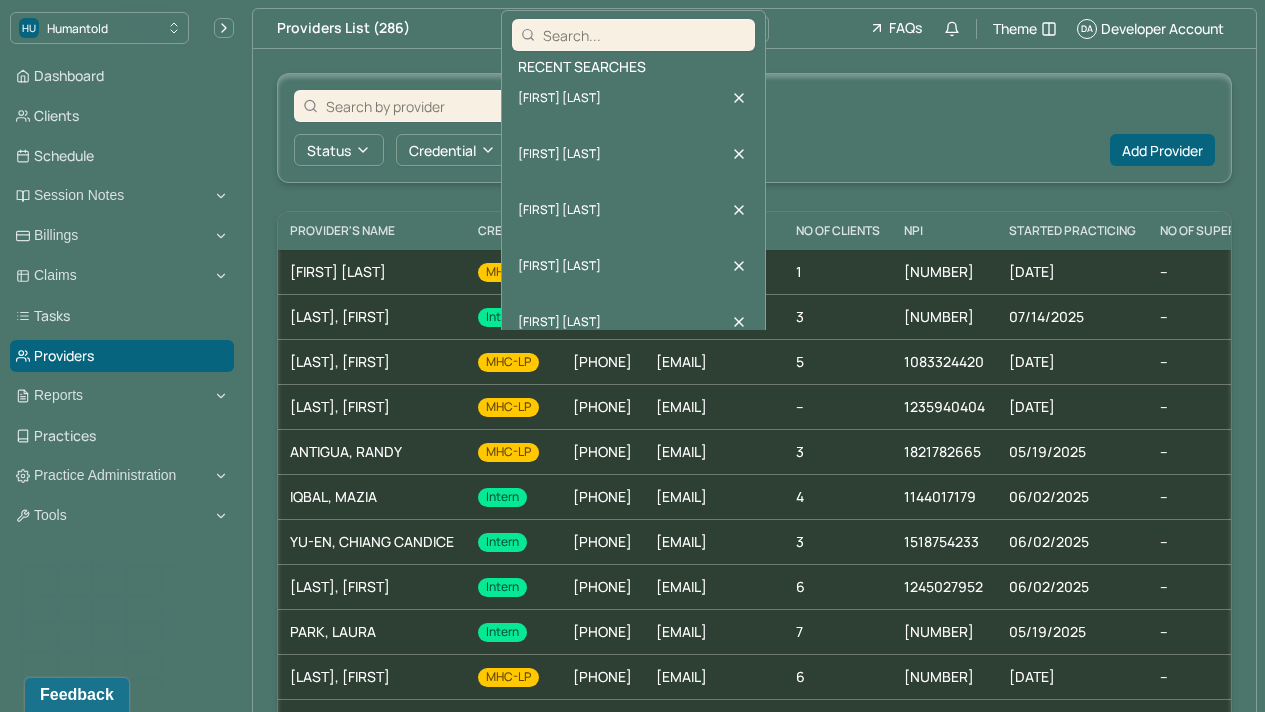 type on "[FIRST] [LAST]" 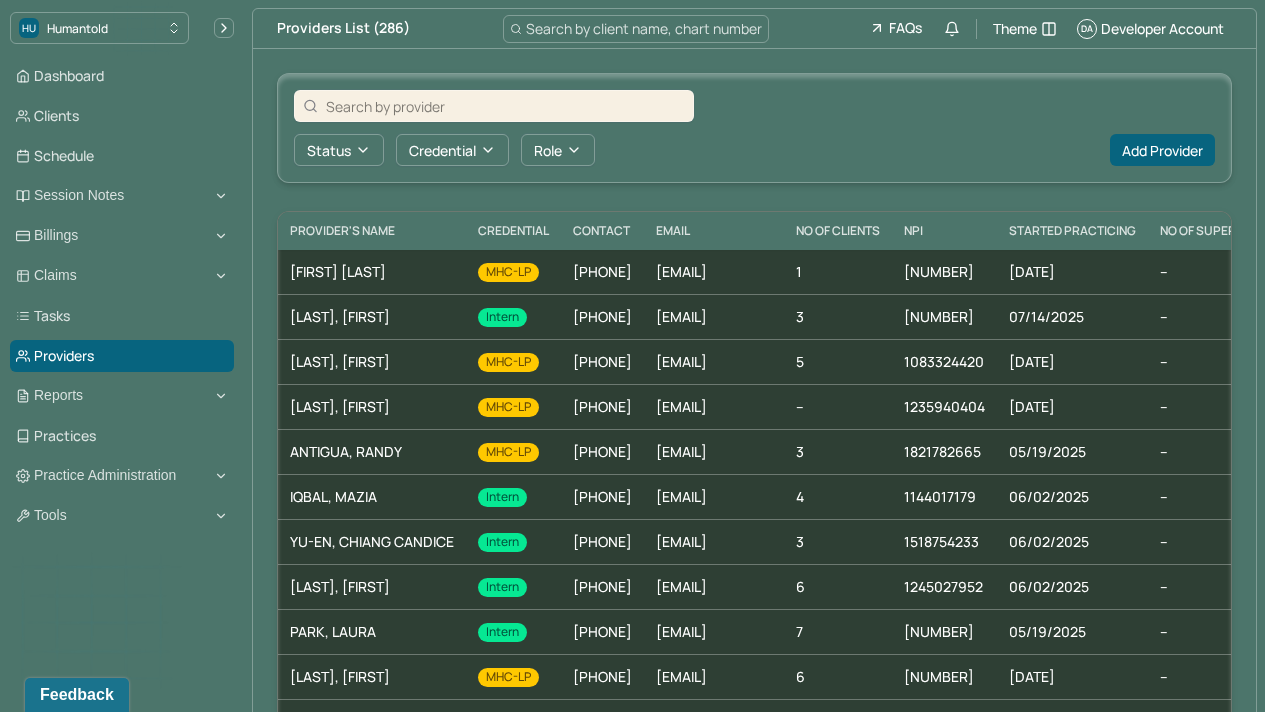 click at bounding box center (505, 106) 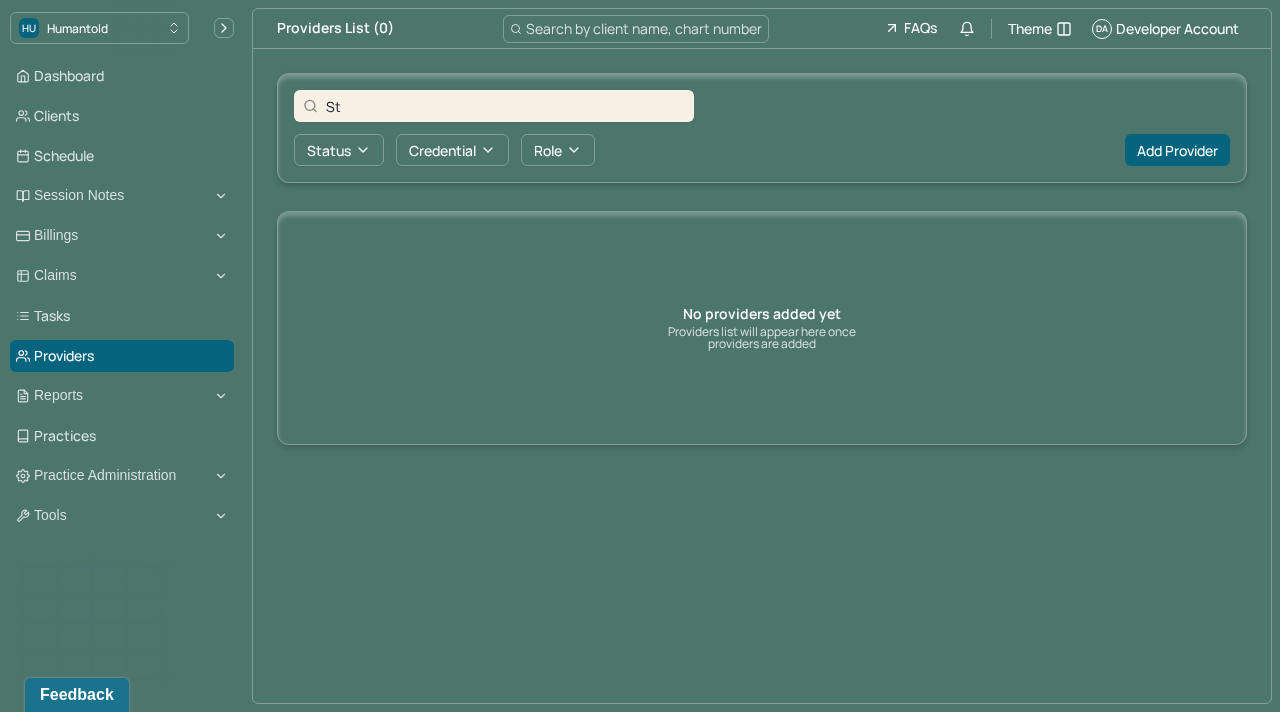 type on "S" 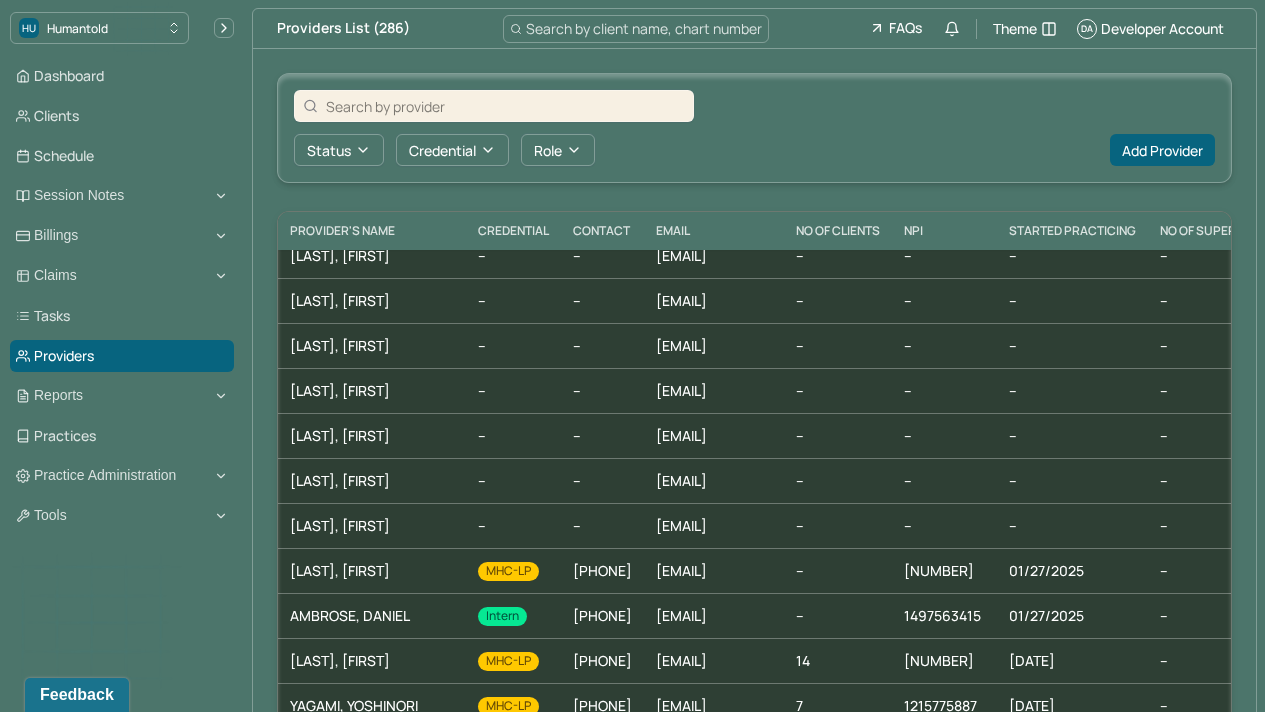 scroll, scrollTop: 2094, scrollLeft: 0, axis: vertical 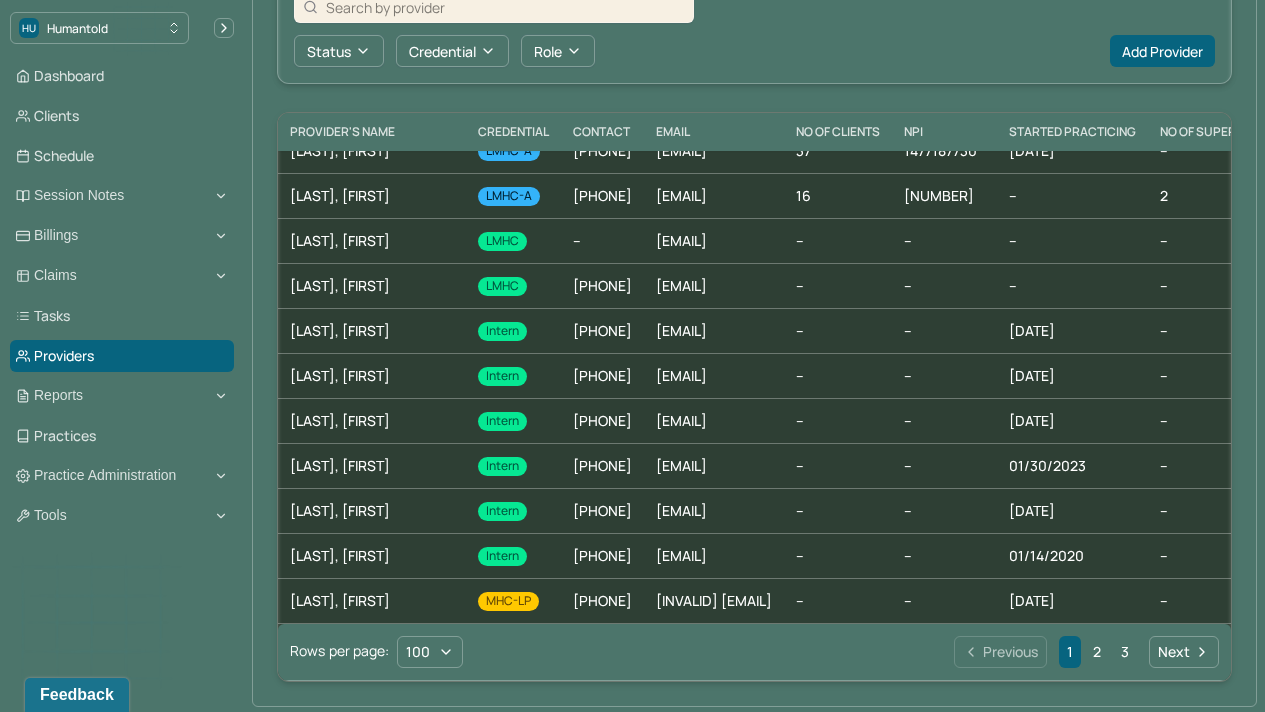 drag, startPoint x: 1279, startPoint y: 577, endPoint x: 1279, endPoint y: 597, distance: 20 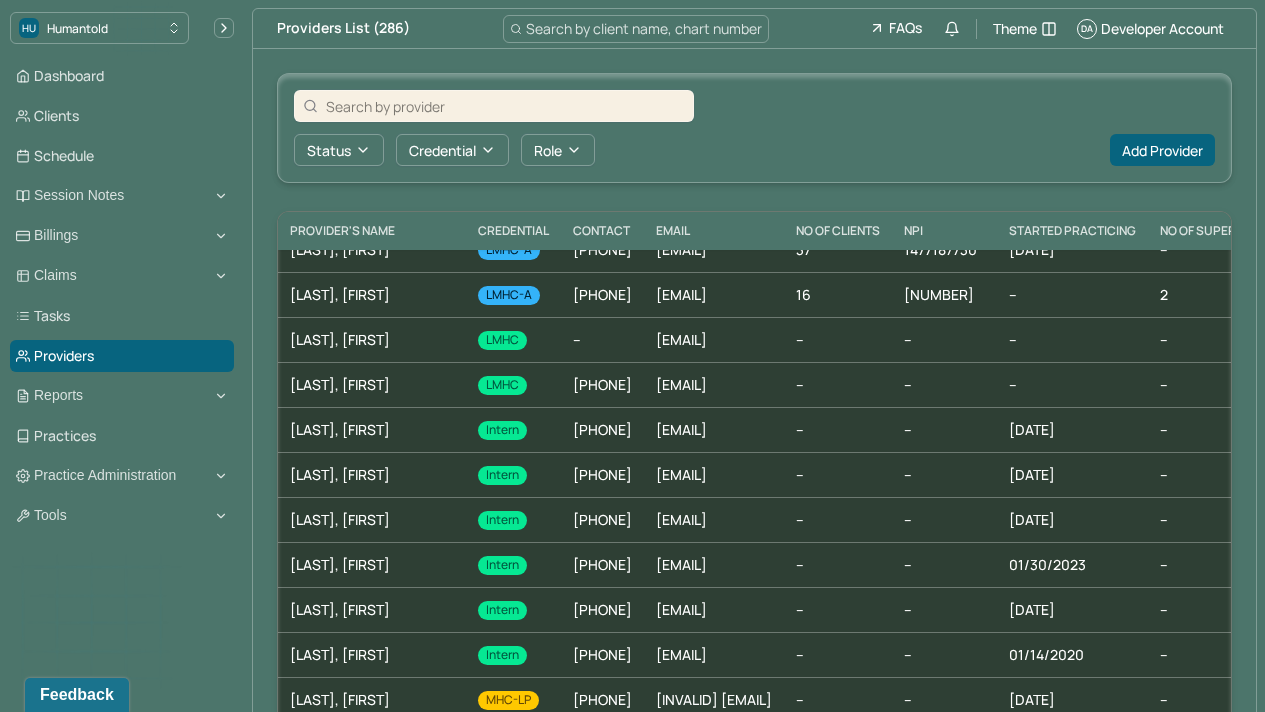 click at bounding box center [505, 106] 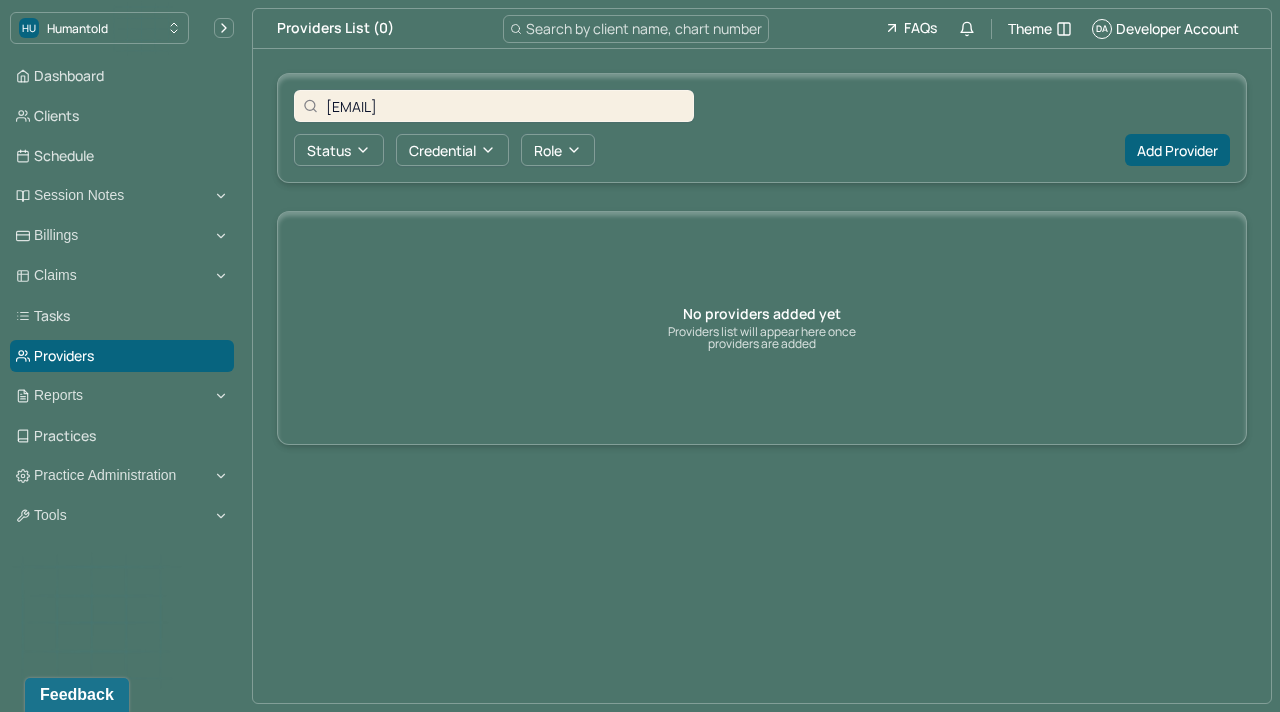 click on "[EMAIL]" at bounding box center [505, 106] 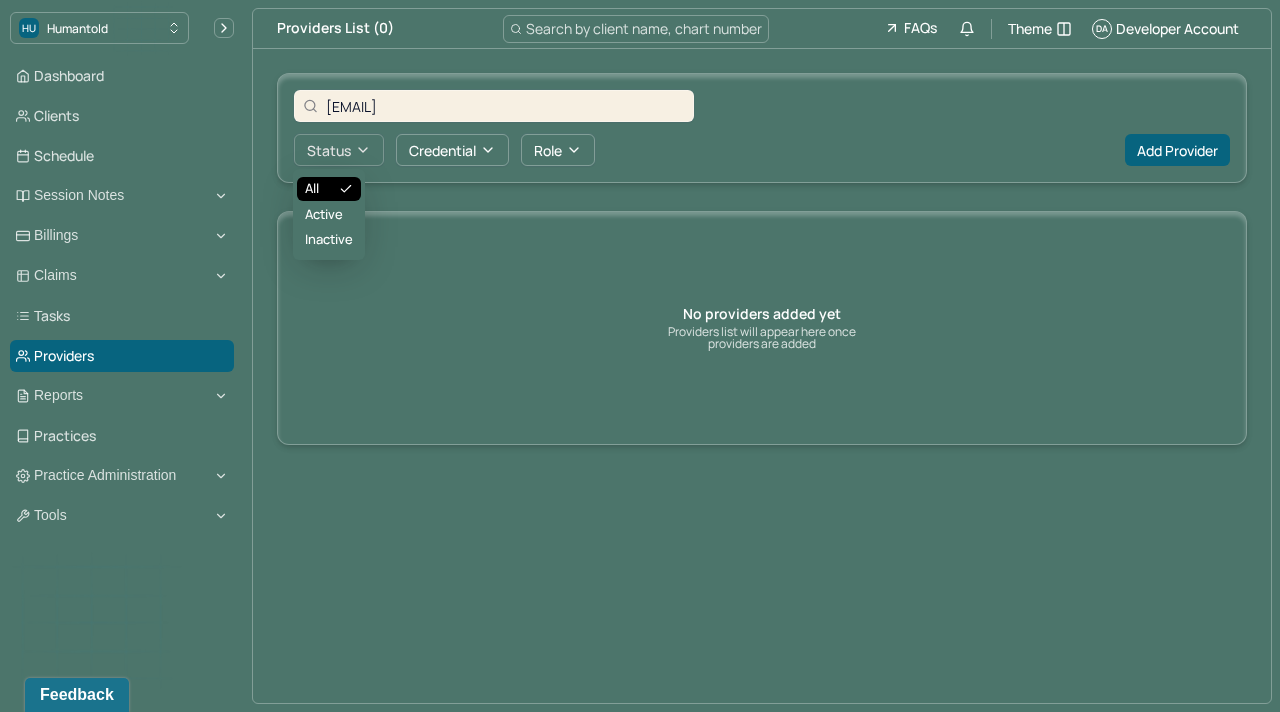 click 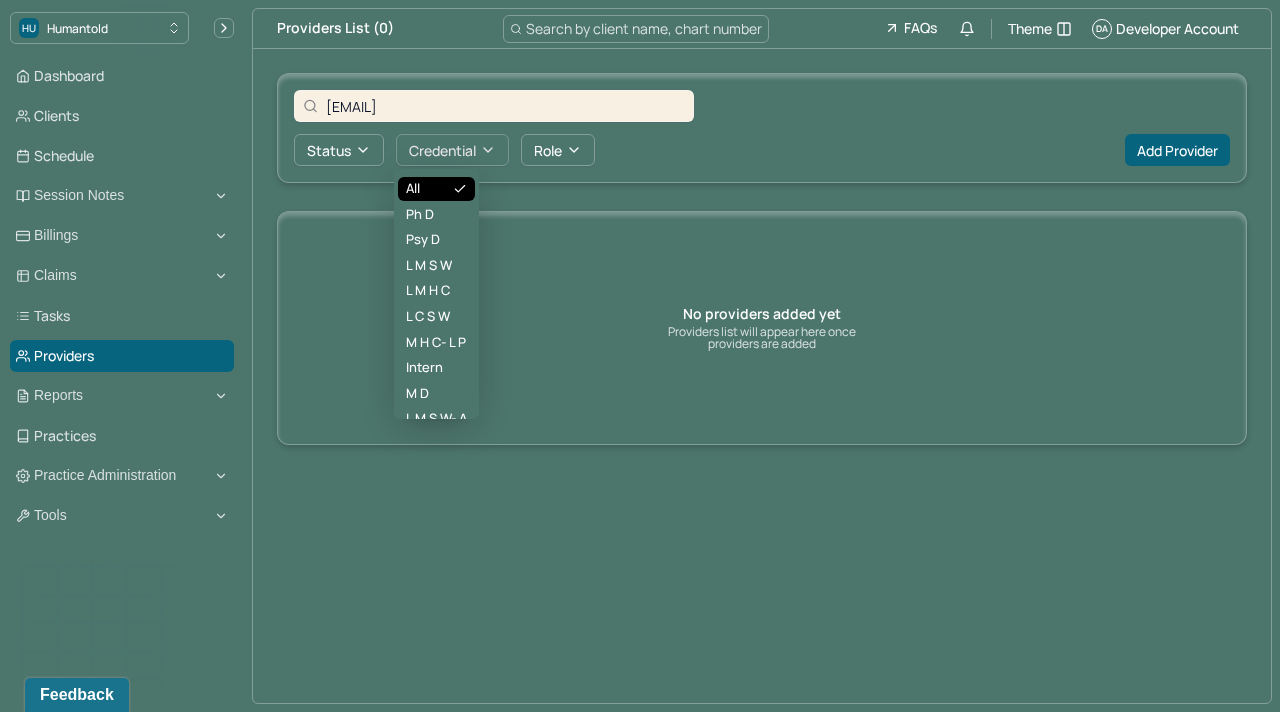 click on "Credential" at bounding box center [452, 150] 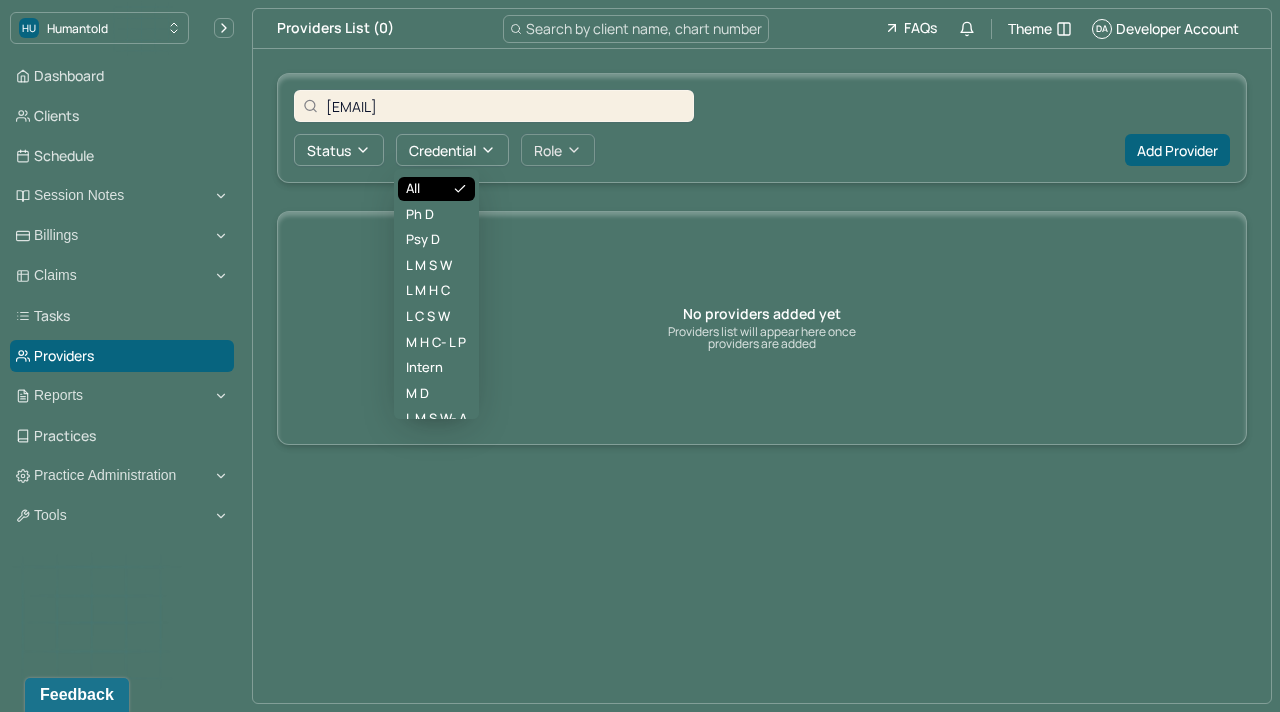click 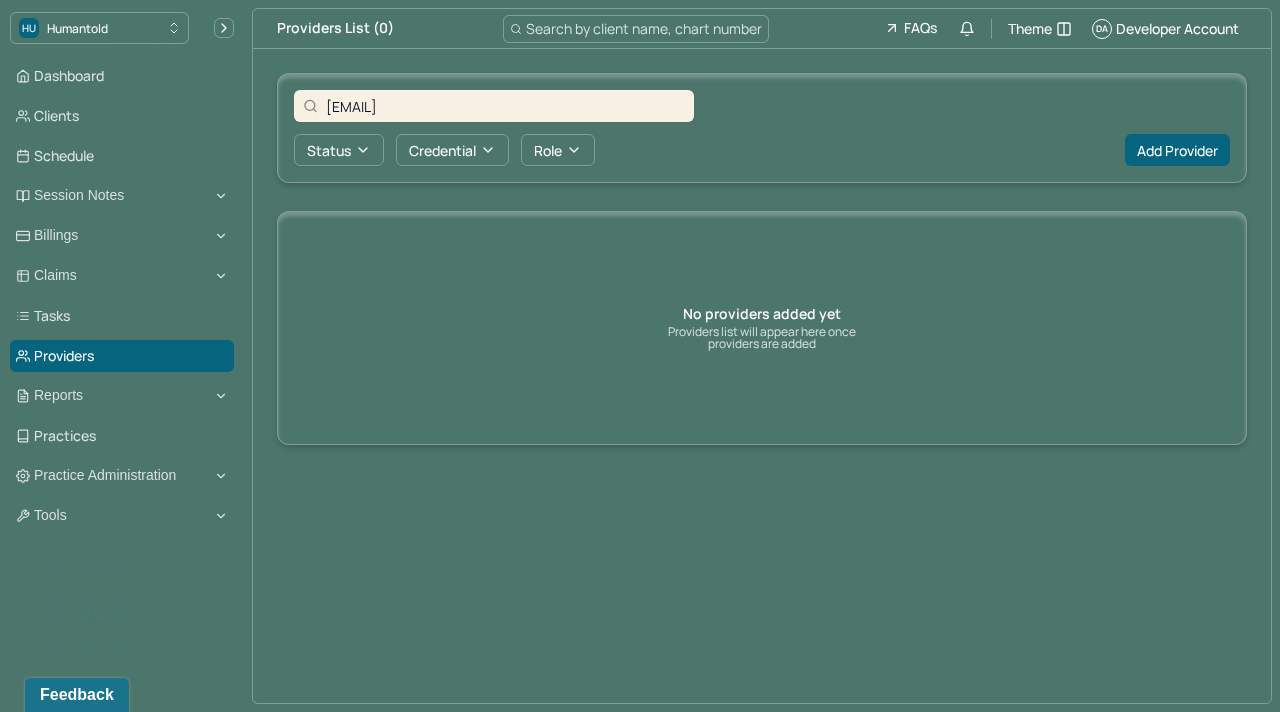 click on "[EMAIL]" at bounding box center [505, 106] 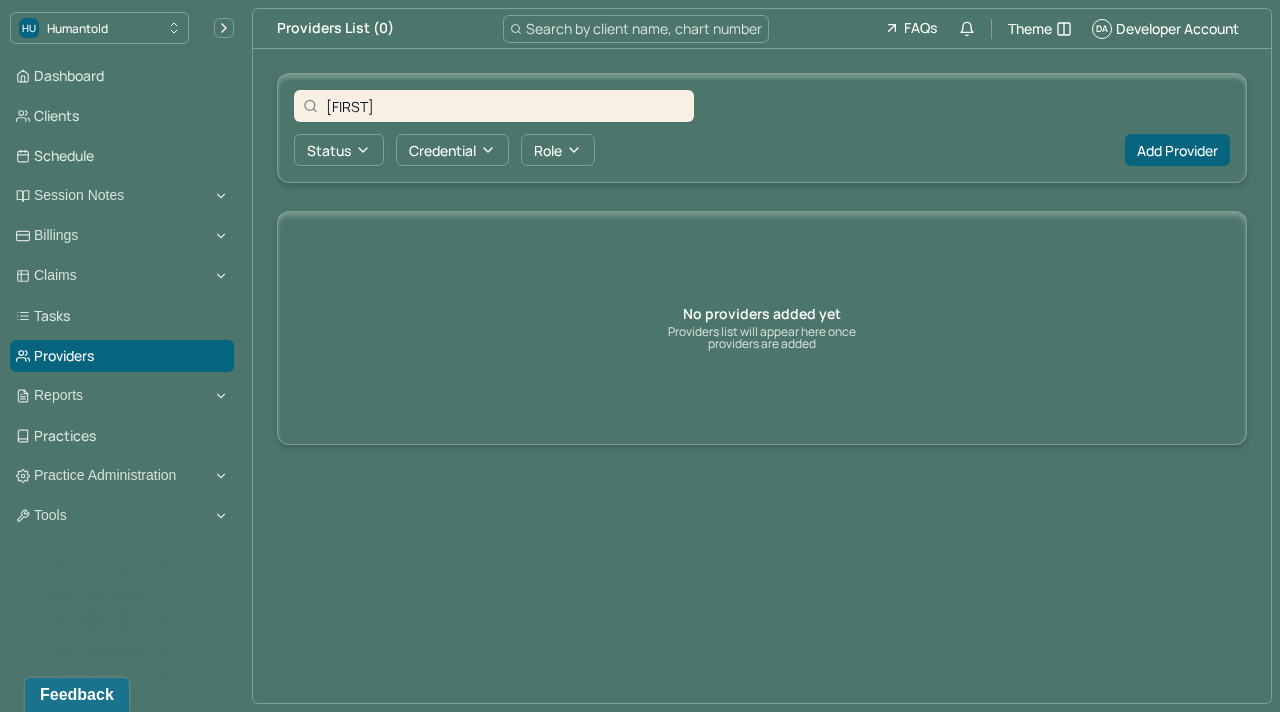 type on "s" 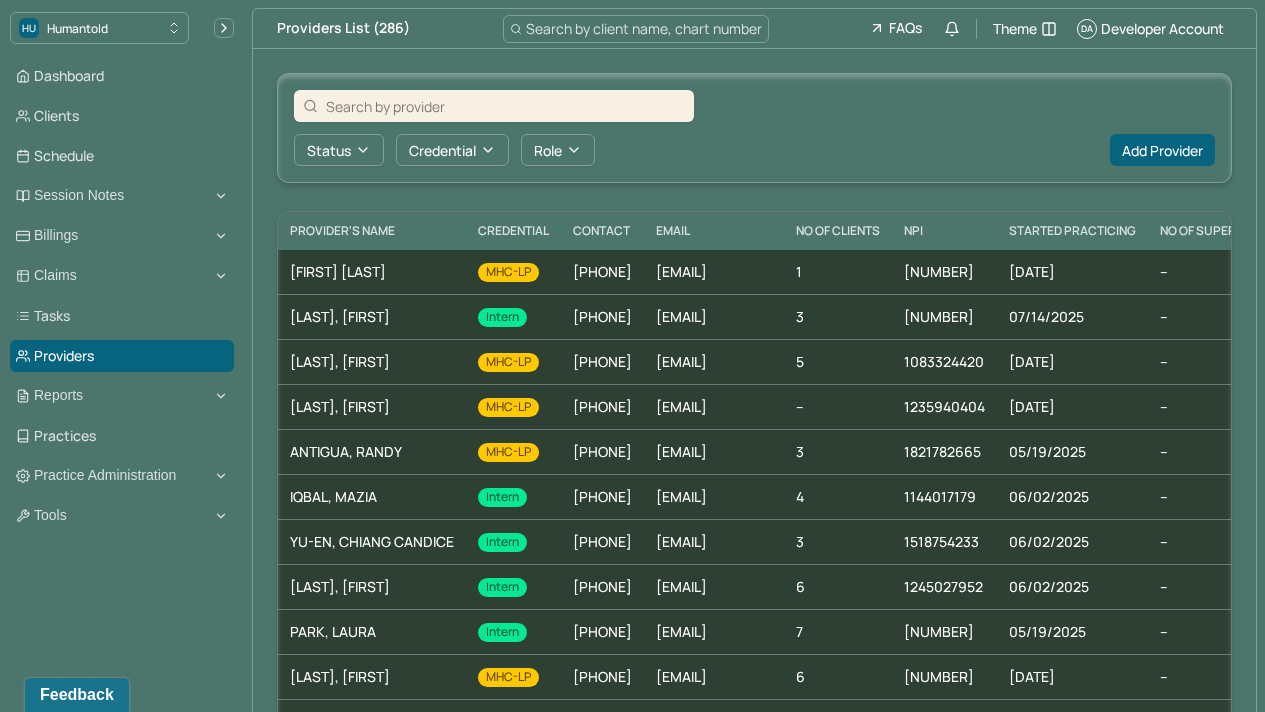click on "Status Credential Role Add Provider" at bounding box center [754, 150] 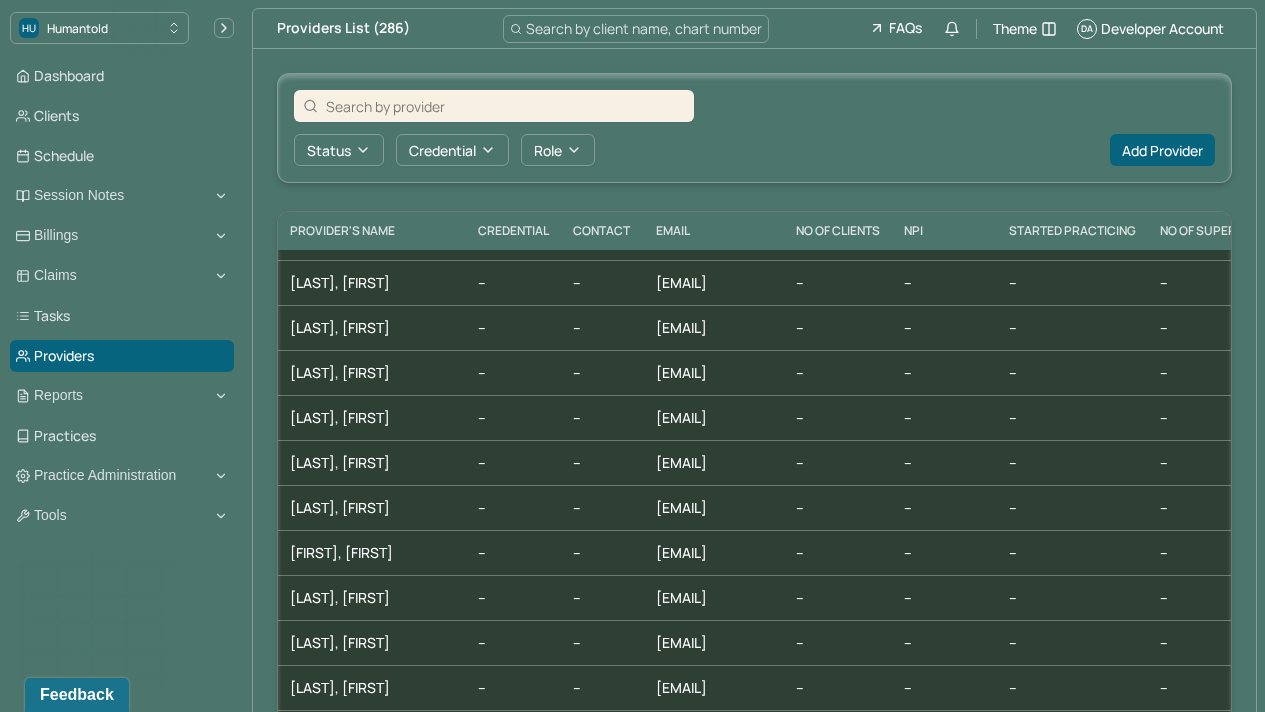 scroll, scrollTop: 946, scrollLeft: 0, axis: vertical 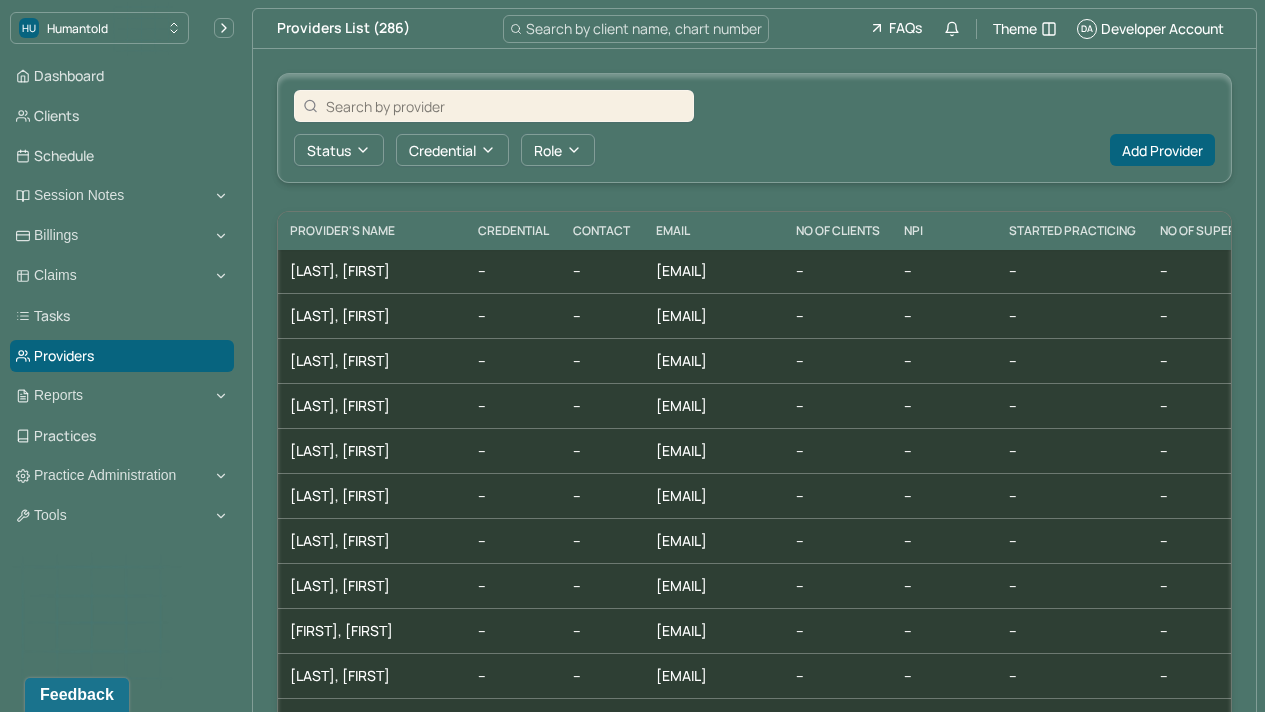 click at bounding box center (505, 106) 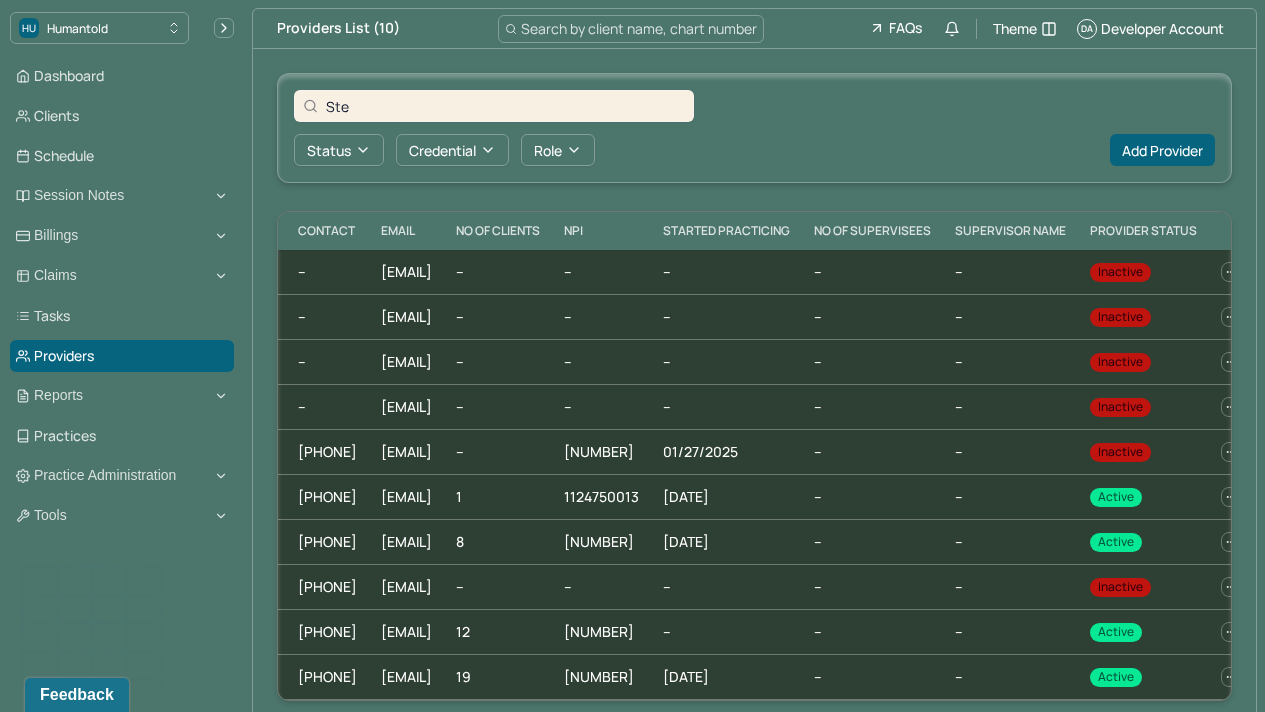 scroll, scrollTop: 0, scrollLeft: 0, axis: both 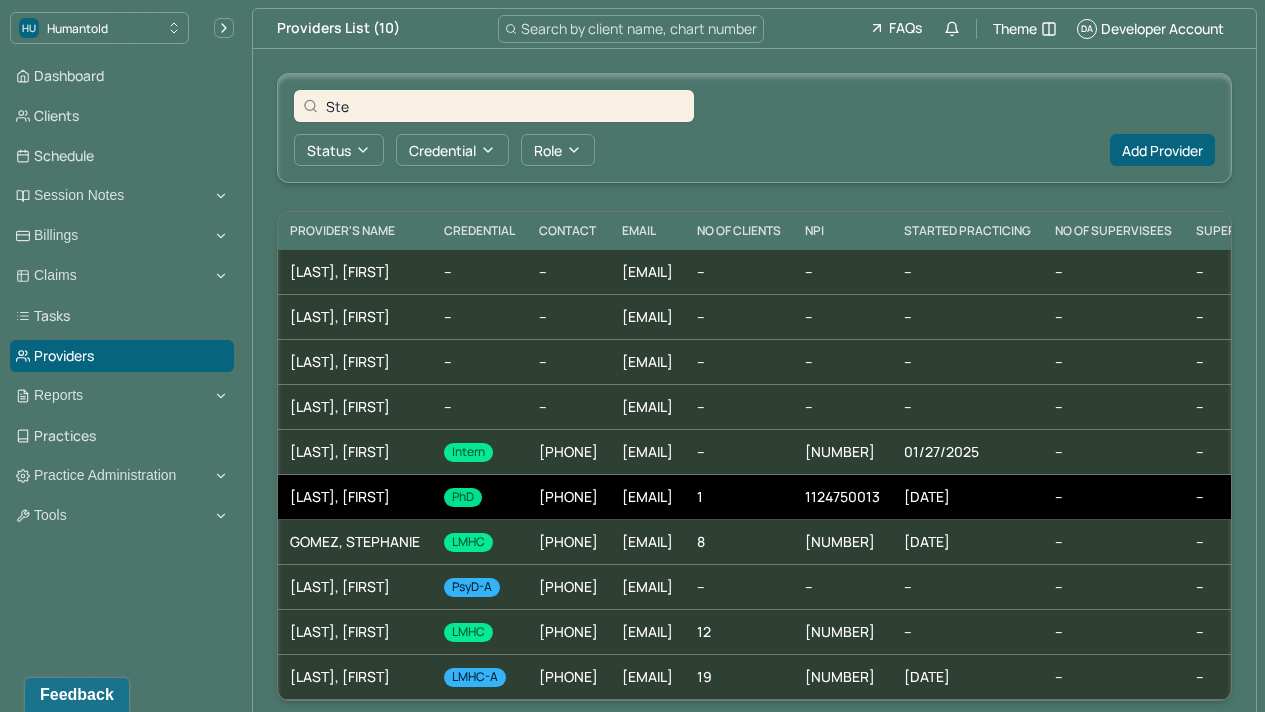 type on "Ste" 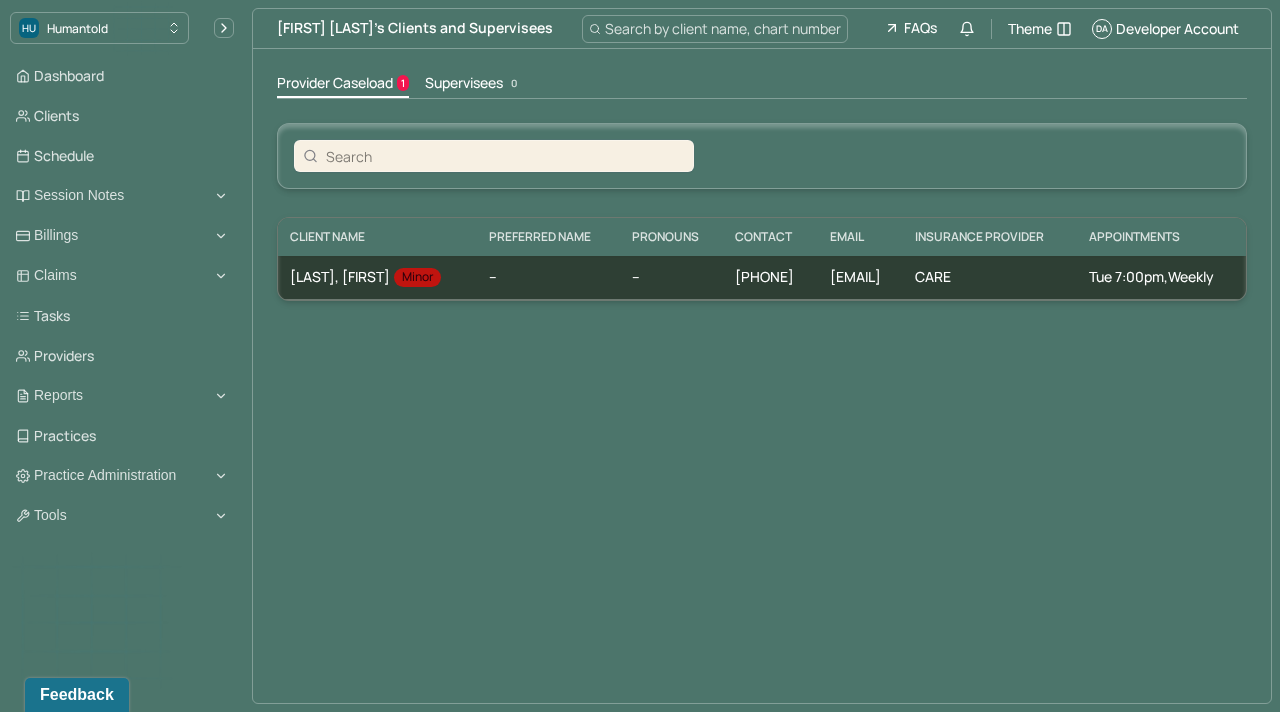 click on "[FIRST] [LAST]'s Clients and Supervisees" at bounding box center (415, 28) 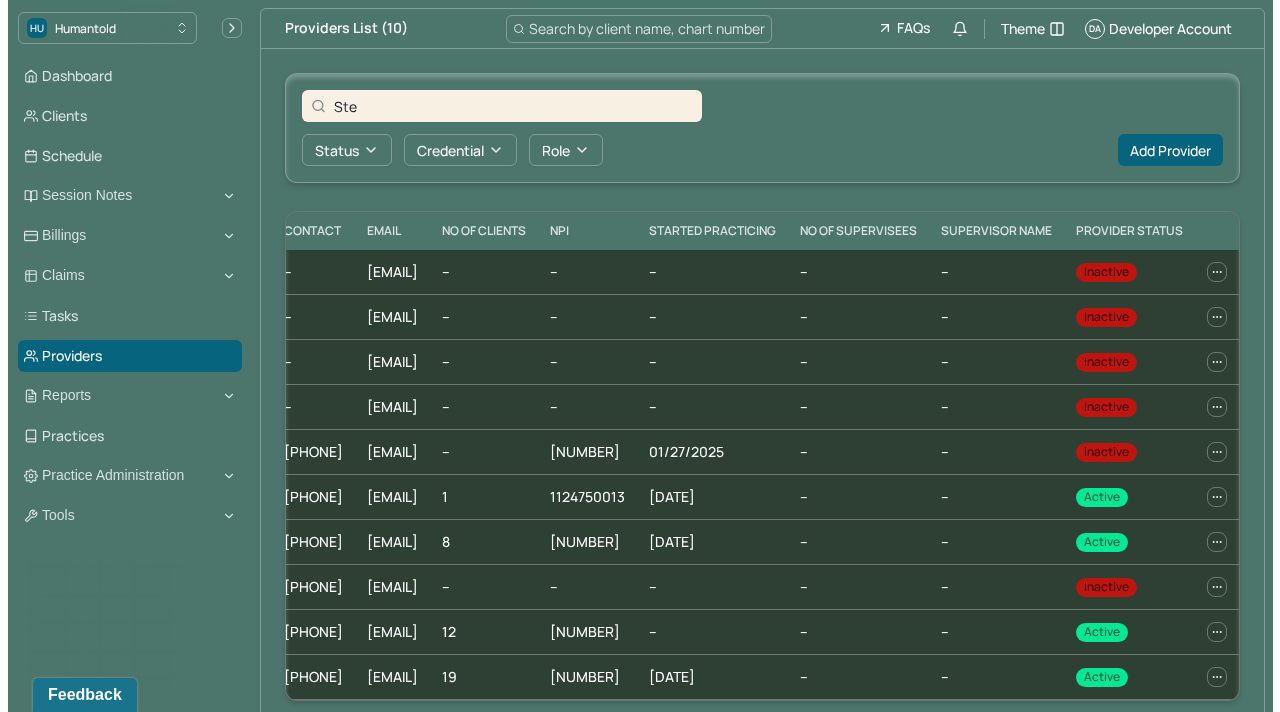 scroll, scrollTop: 0, scrollLeft: 500, axis: horizontal 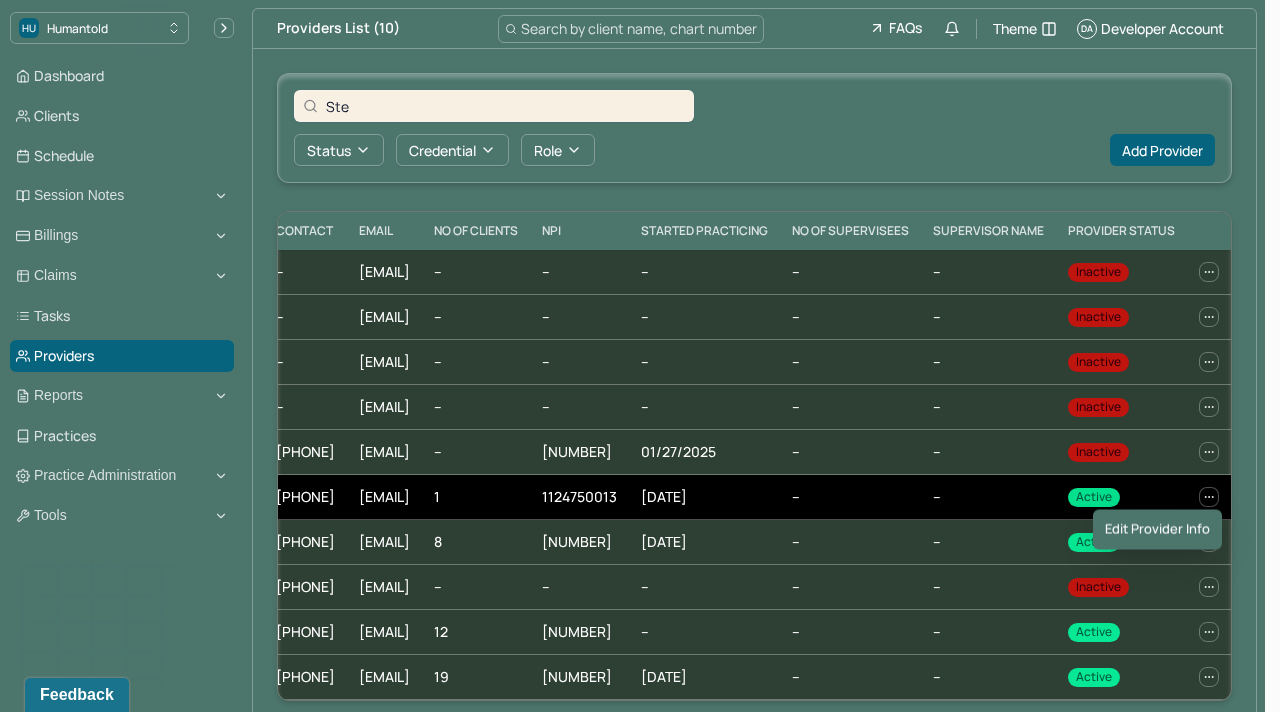 click at bounding box center [1209, 497] 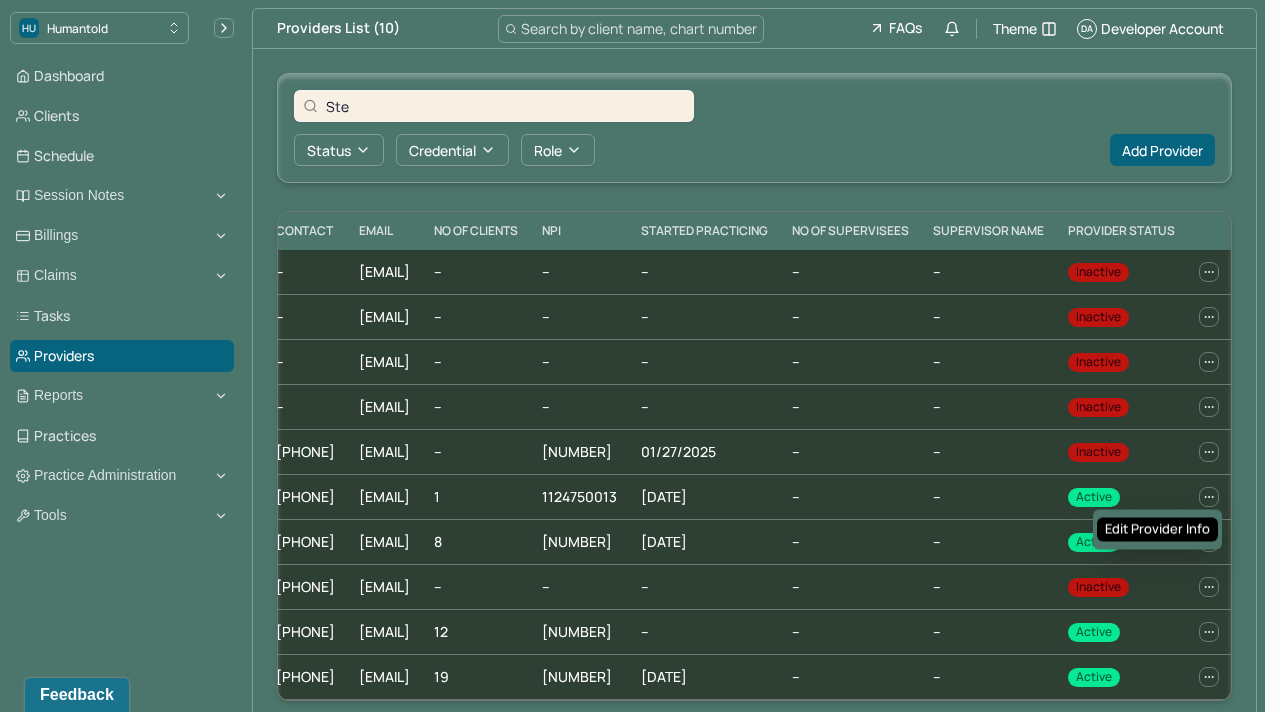 click on "Edit provider info" at bounding box center [1157, 530] 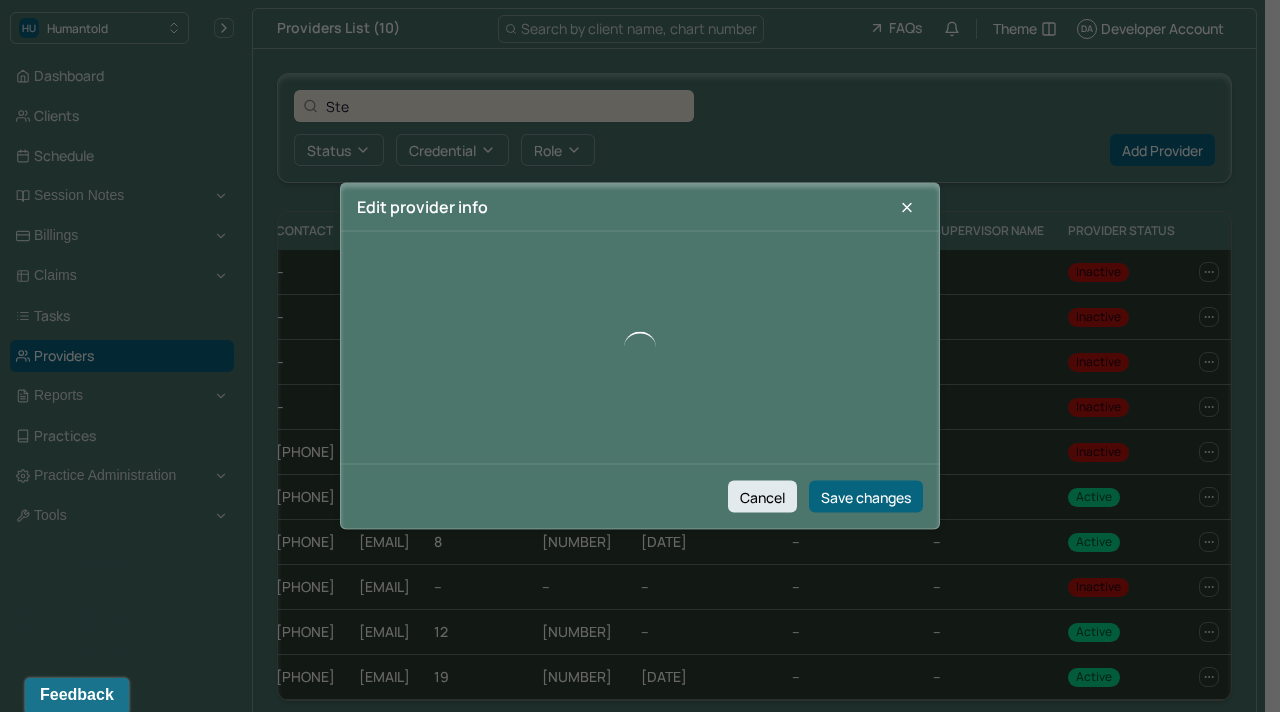 scroll, scrollTop: 0, scrollLeft: 485, axis: horizontal 